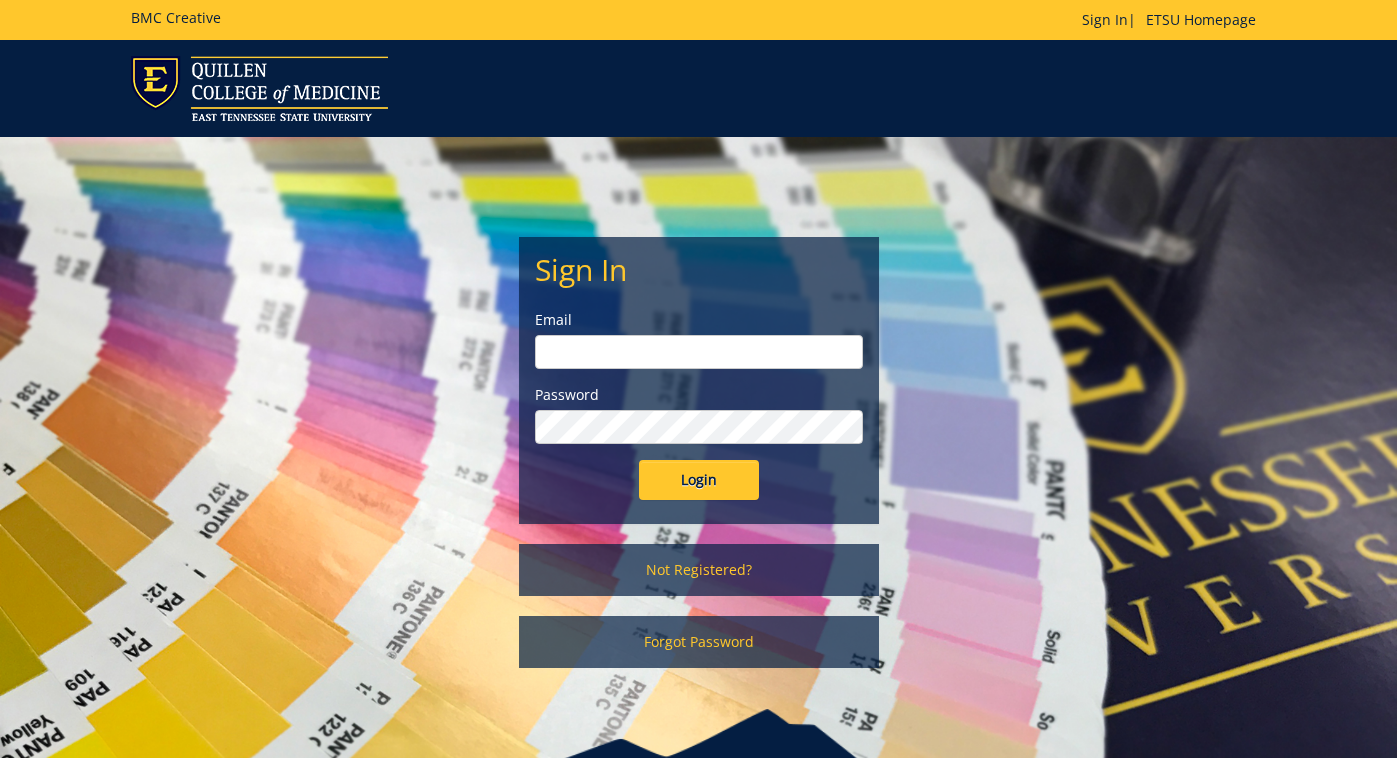 scroll, scrollTop: 0, scrollLeft: 0, axis: both 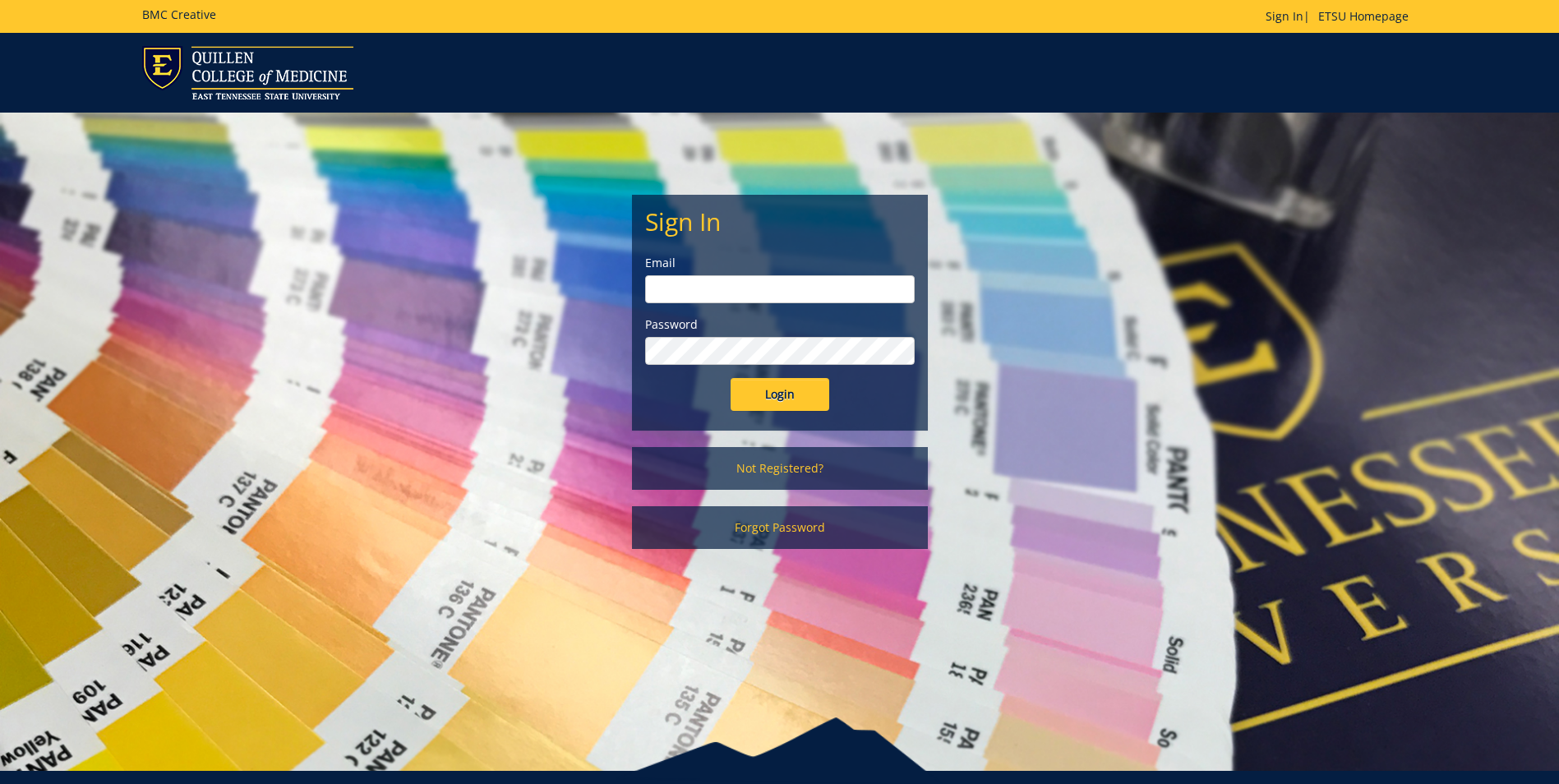 click at bounding box center [780, 289] 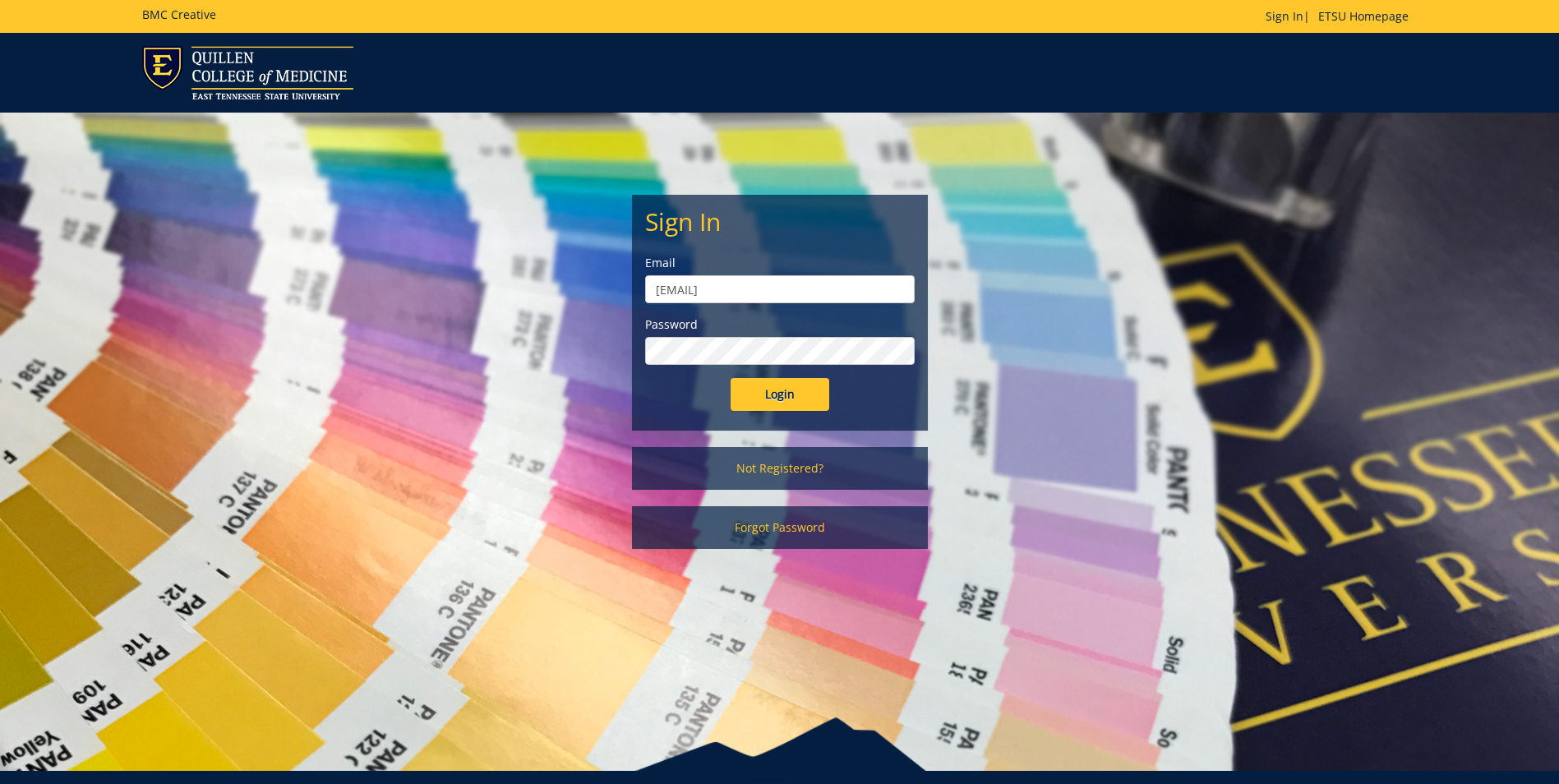 click on "Login" at bounding box center (780, 394) 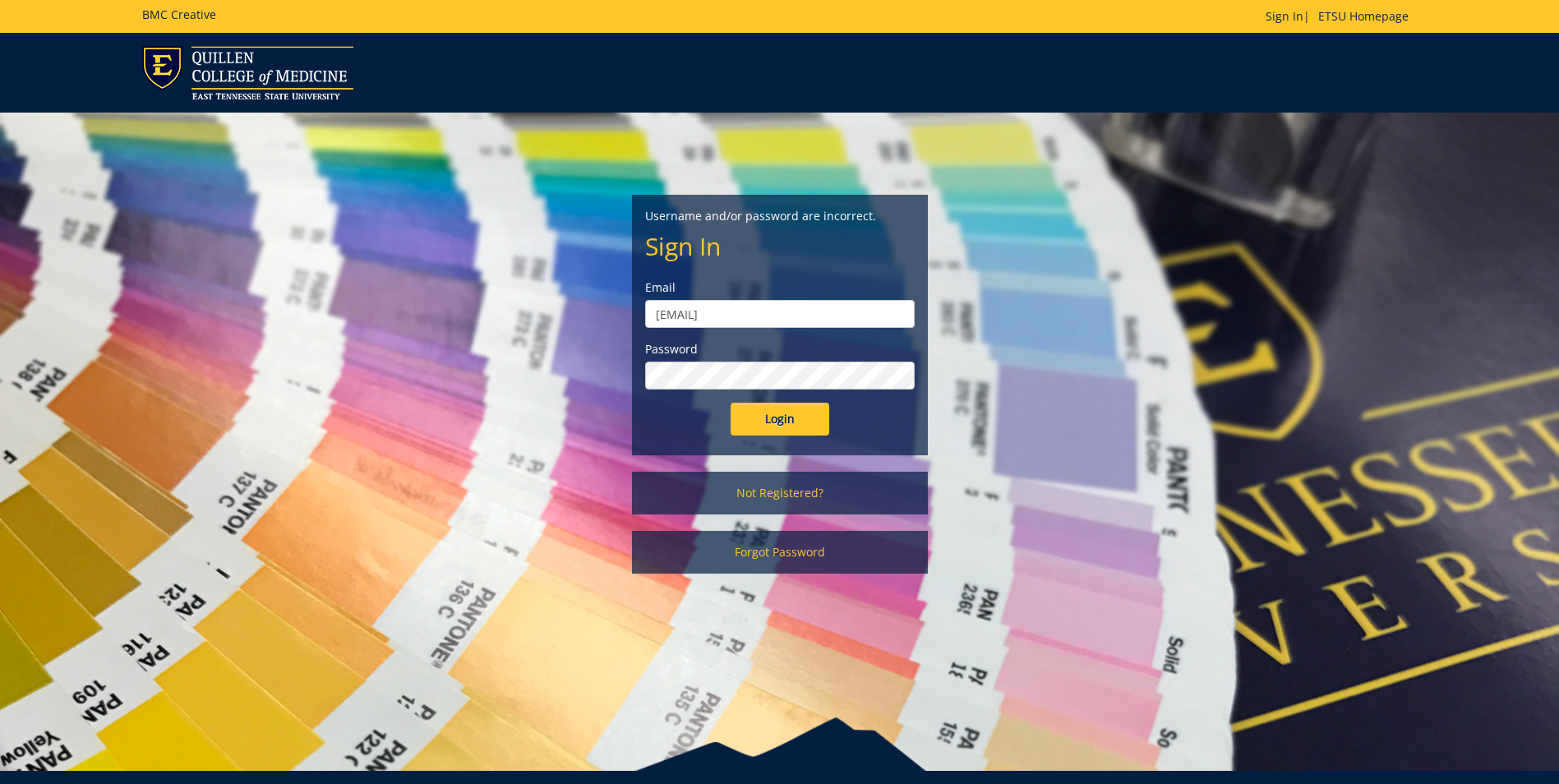 scroll, scrollTop: 0, scrollLeft: 0, axis: both 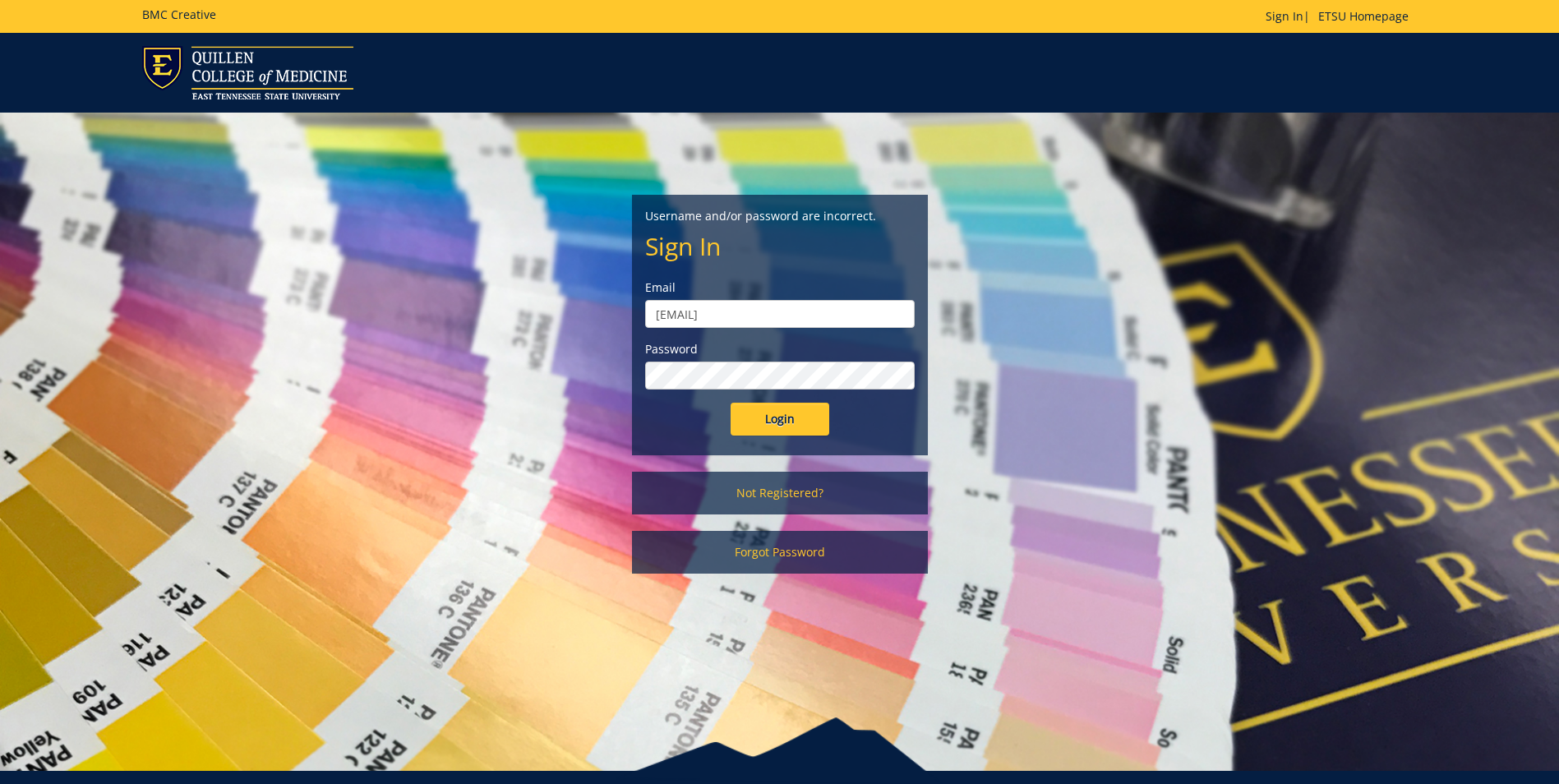 click on "Login" at bounding box center [780, 419] 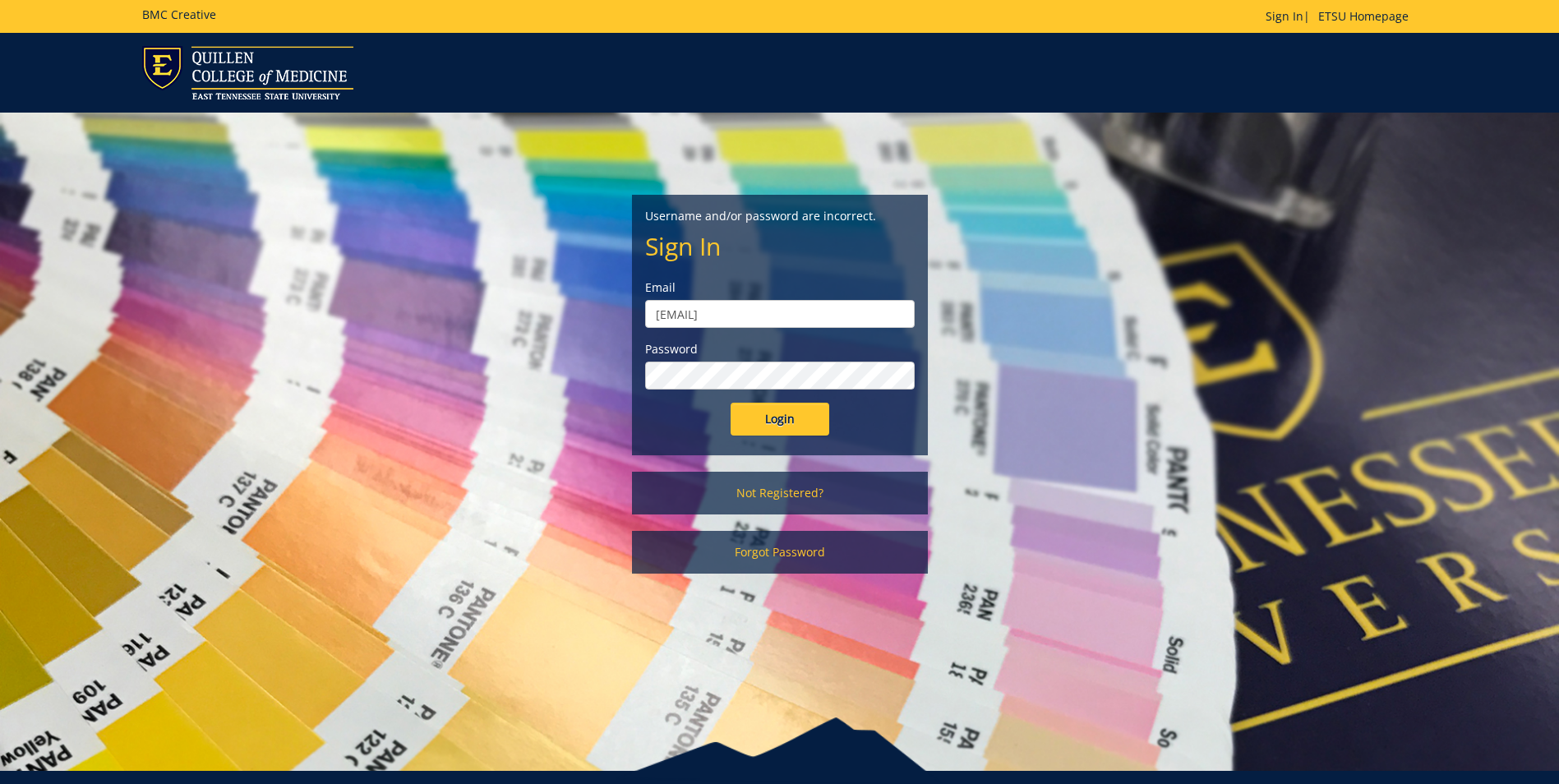 scroll, scrollTop: 0, scrollLeft: 0, axis: both 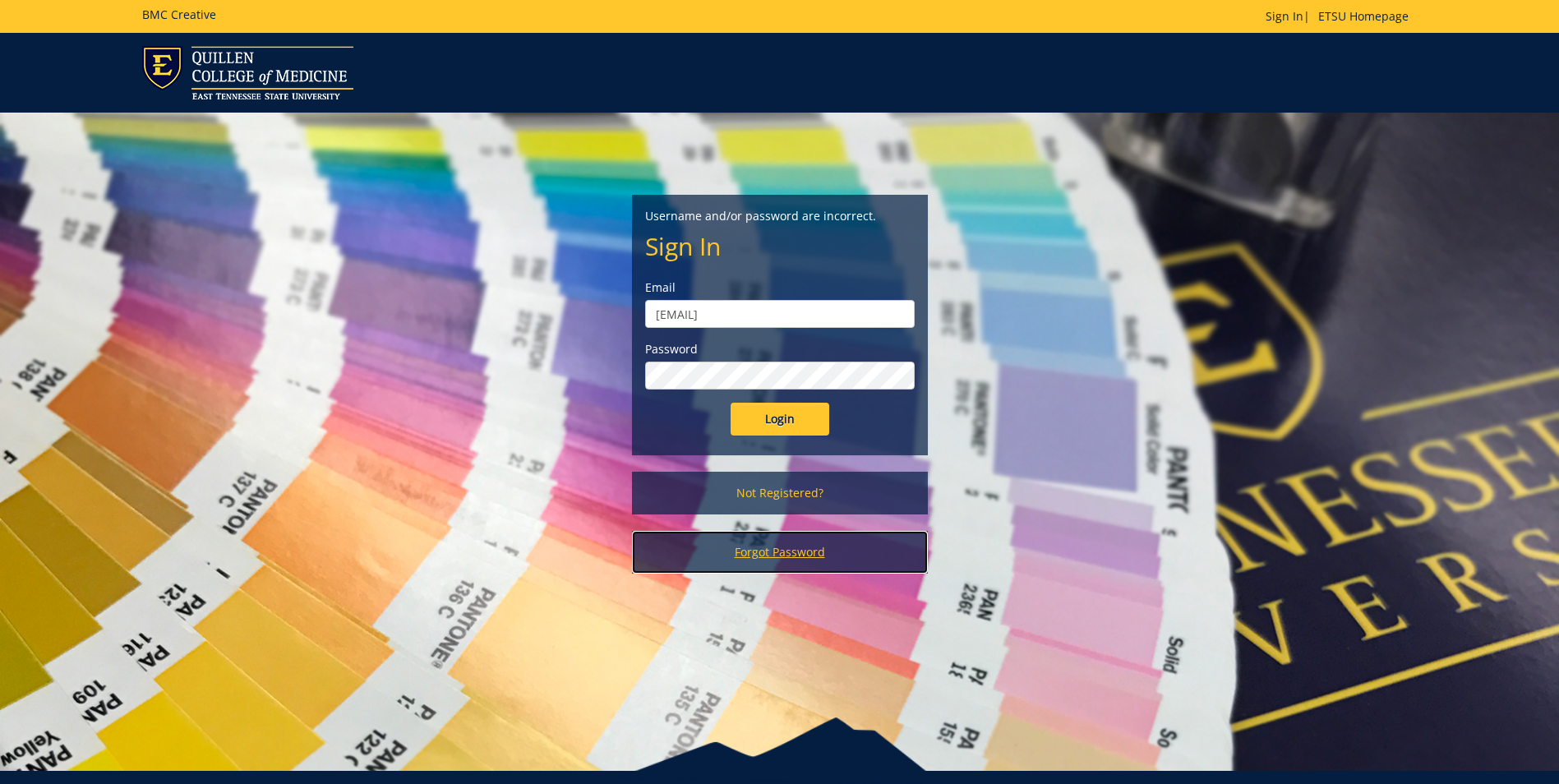 click on "Forgot Password" at bounding box center [780, 552] 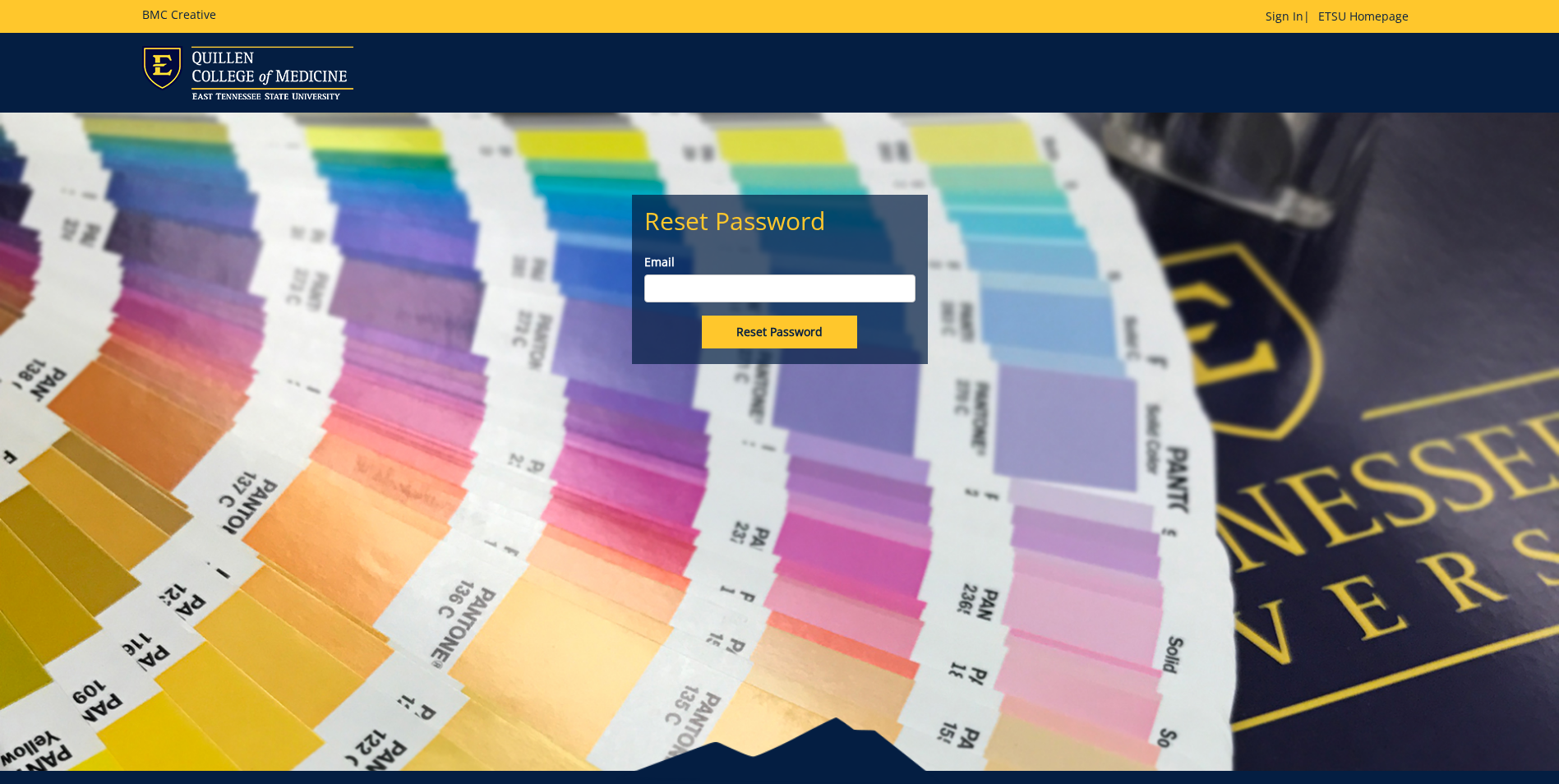 scroll, scrollTop: 0, scrollLeft: 0, axis: both 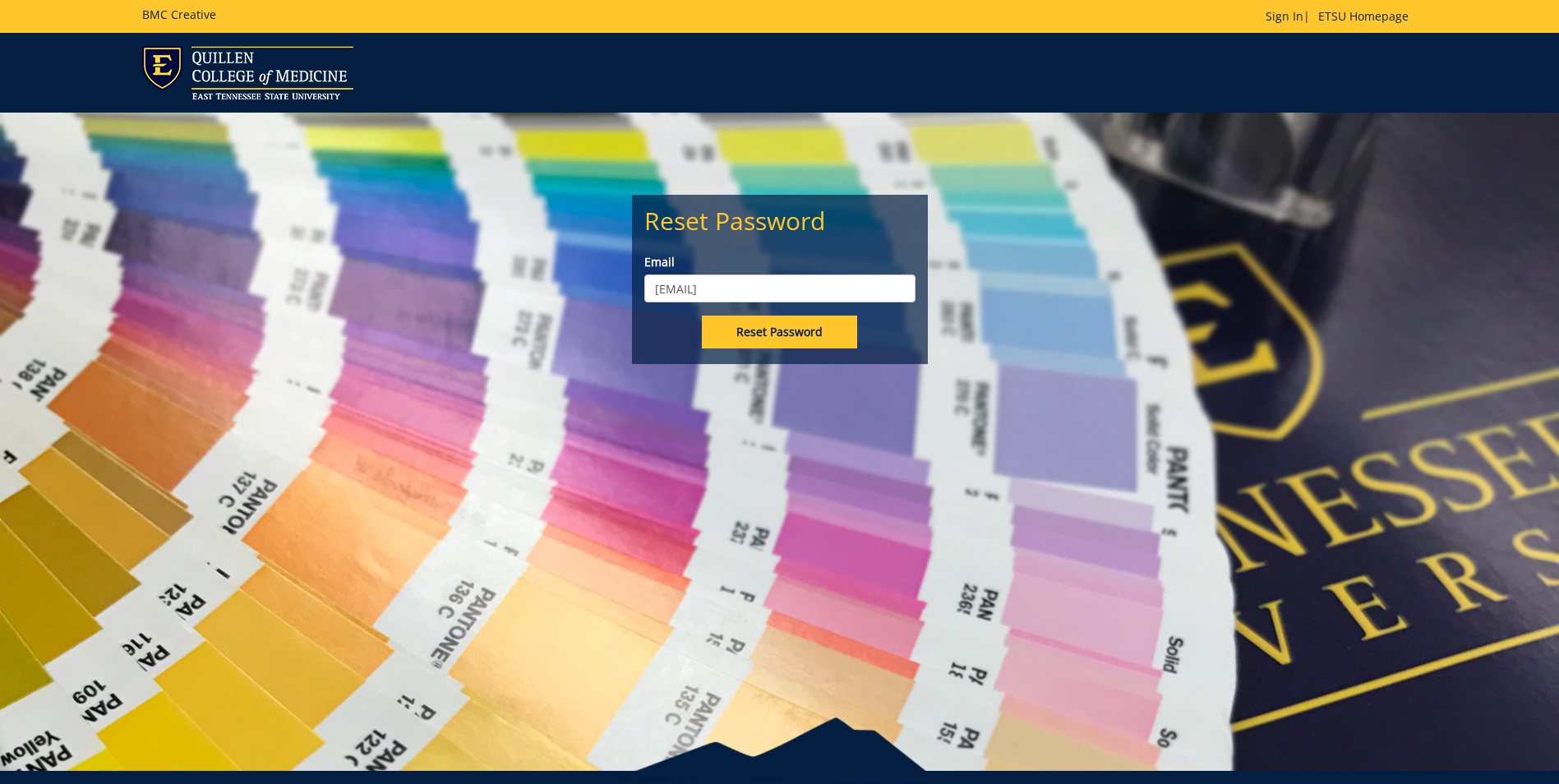 click on "Reset Password" at bounding box center (779, 332) 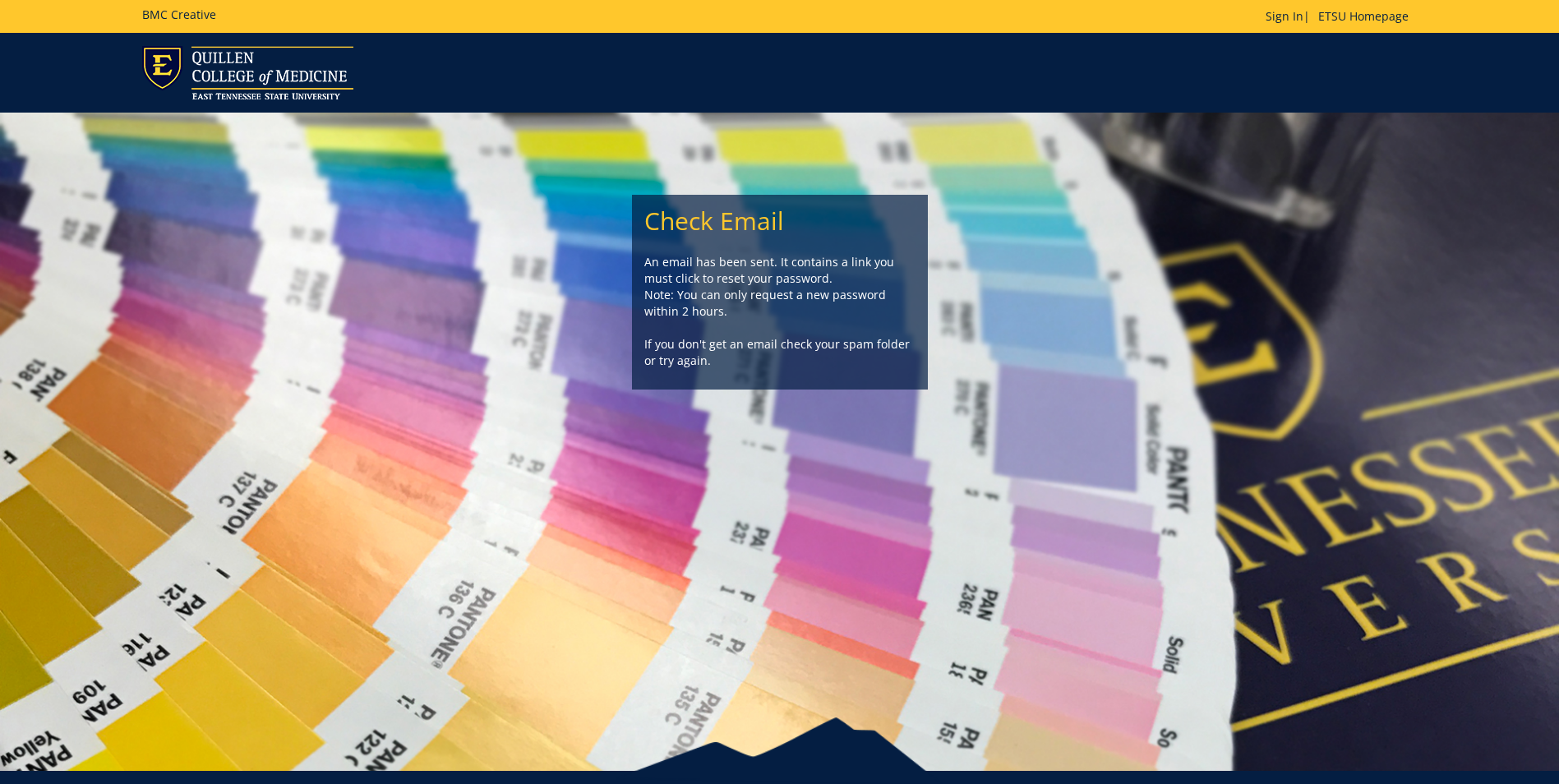 scroll, scrollTop: 0, scrollLeft: 0, axis: both 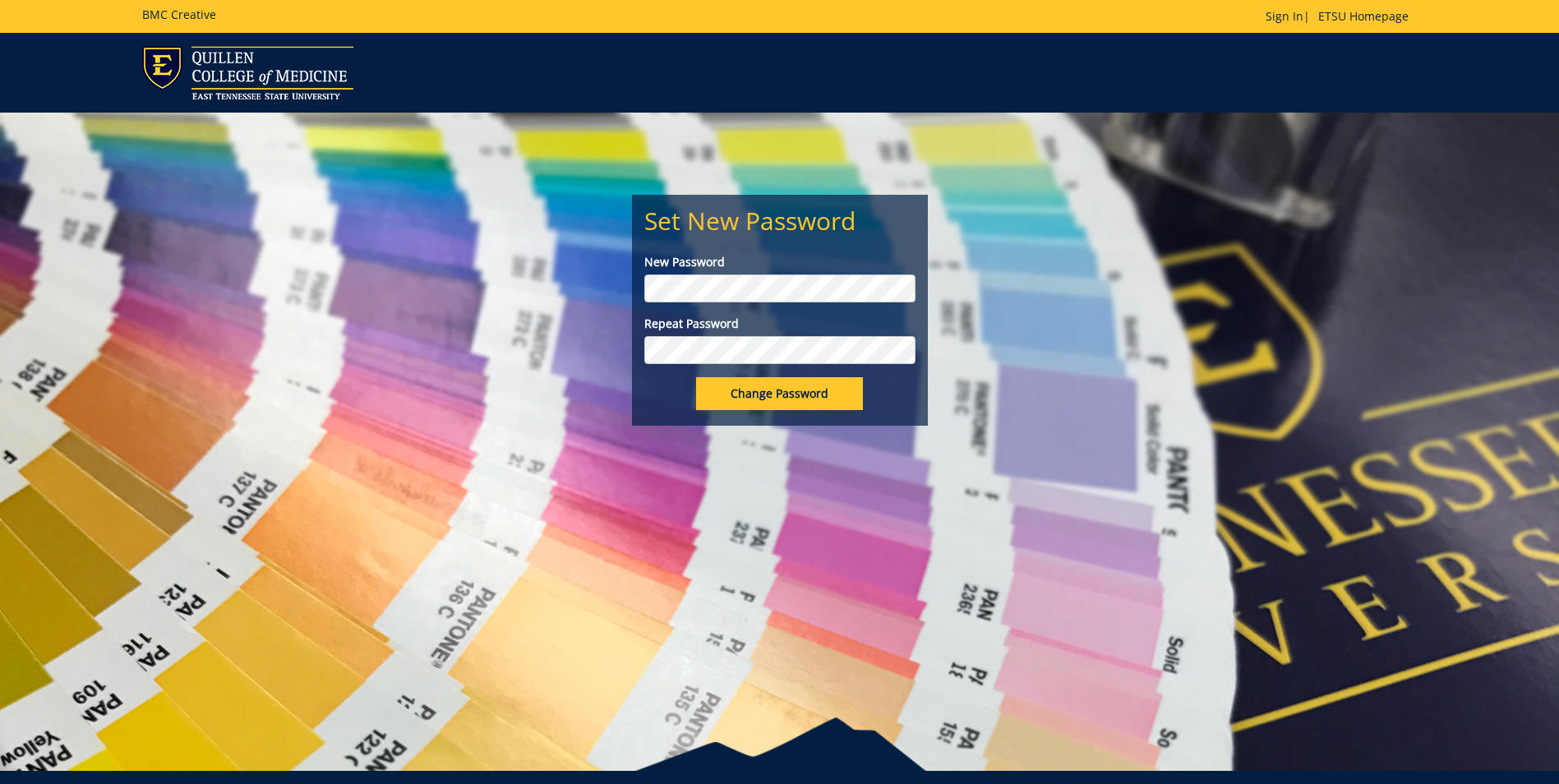 click on "Change Password" at bounding box center (779, 394) 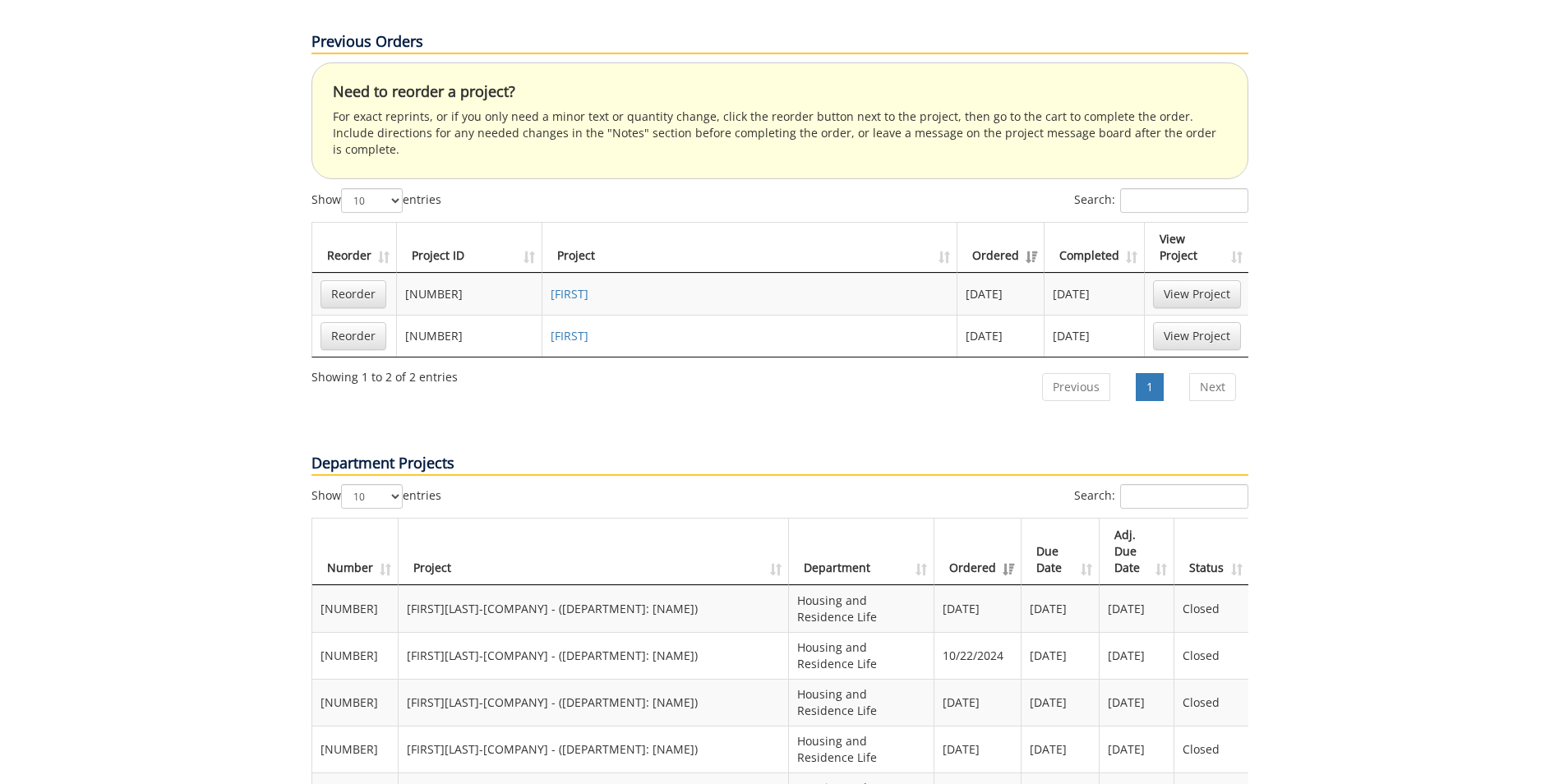 scroll, scrollTop: 822, scrollLeft: 0, axis: vertical 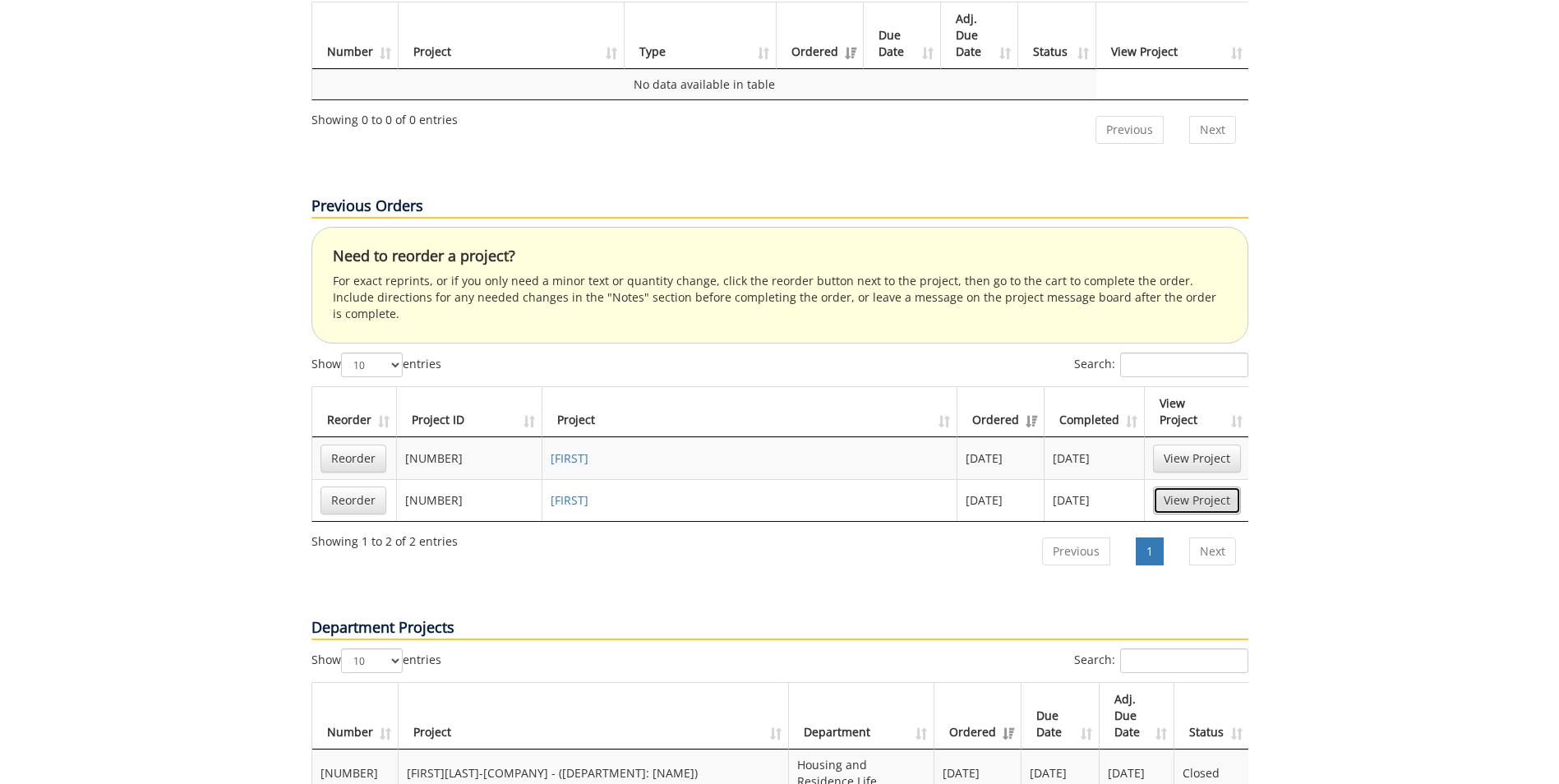 click on "View Project" at bounding box center [1197, 500] 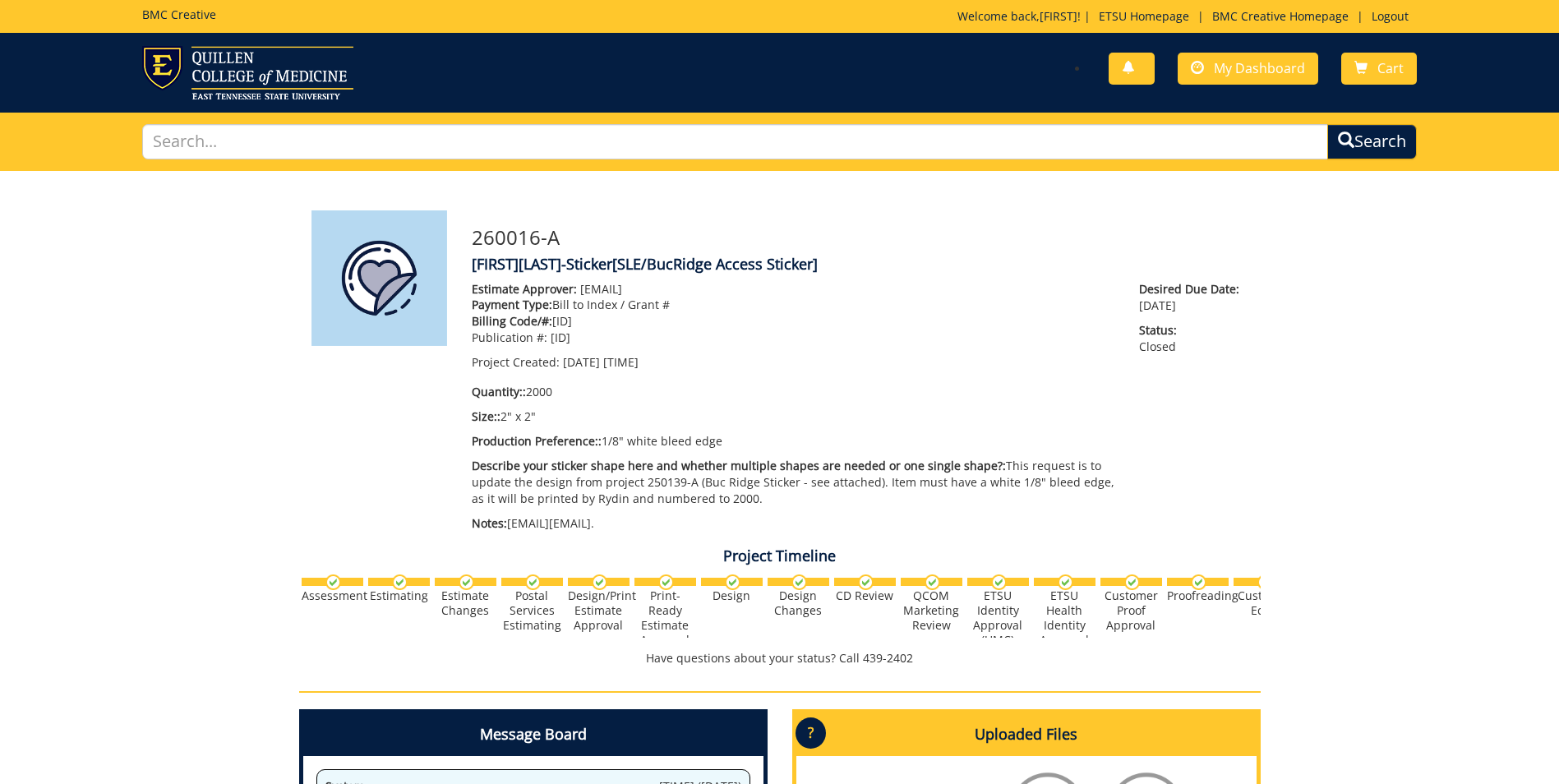 scroll, scrollTop: 0, scrollLeft: 0, axis: both 